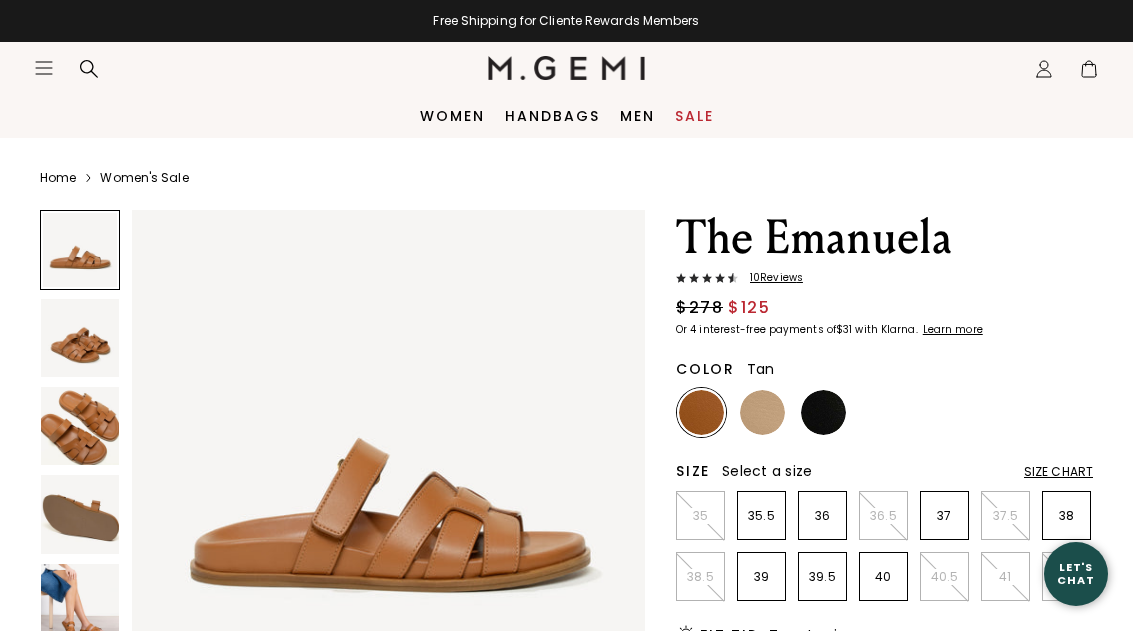 scroll, scrollTop: 0, scrollLeft: 0, axis: both 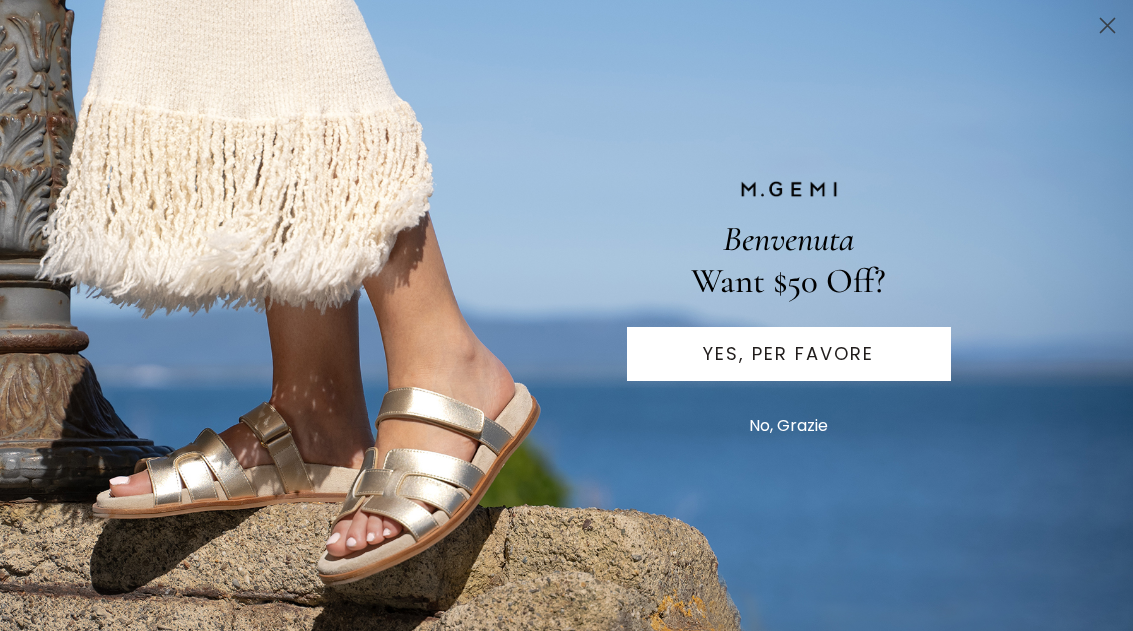 click 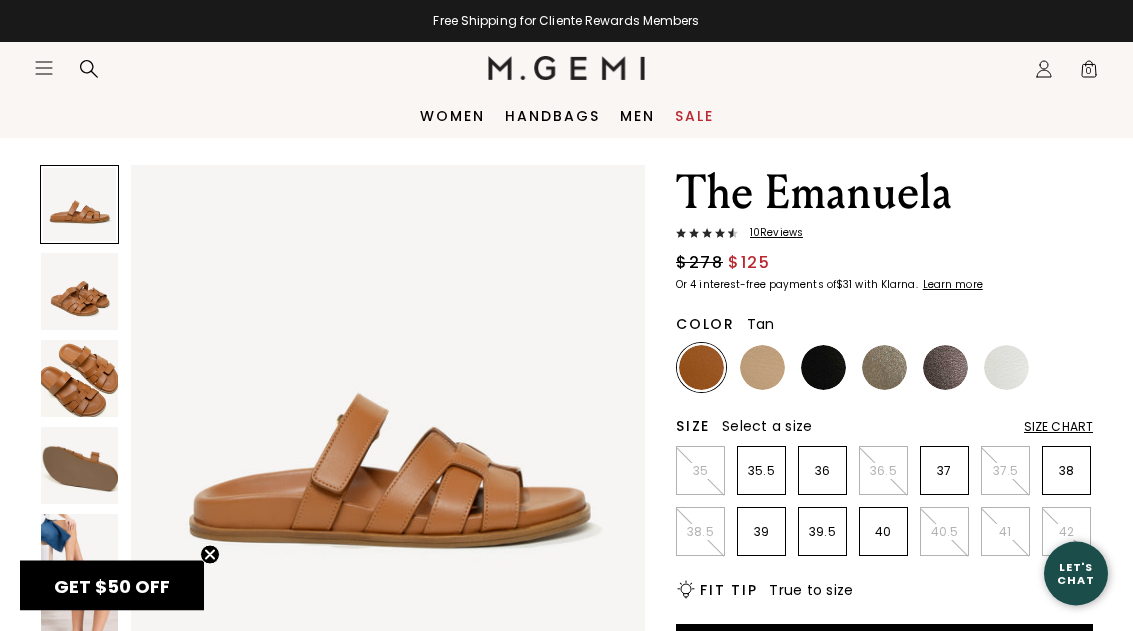 scroll, scrollTop: 45, scrollLeft: 0, axis: vertical 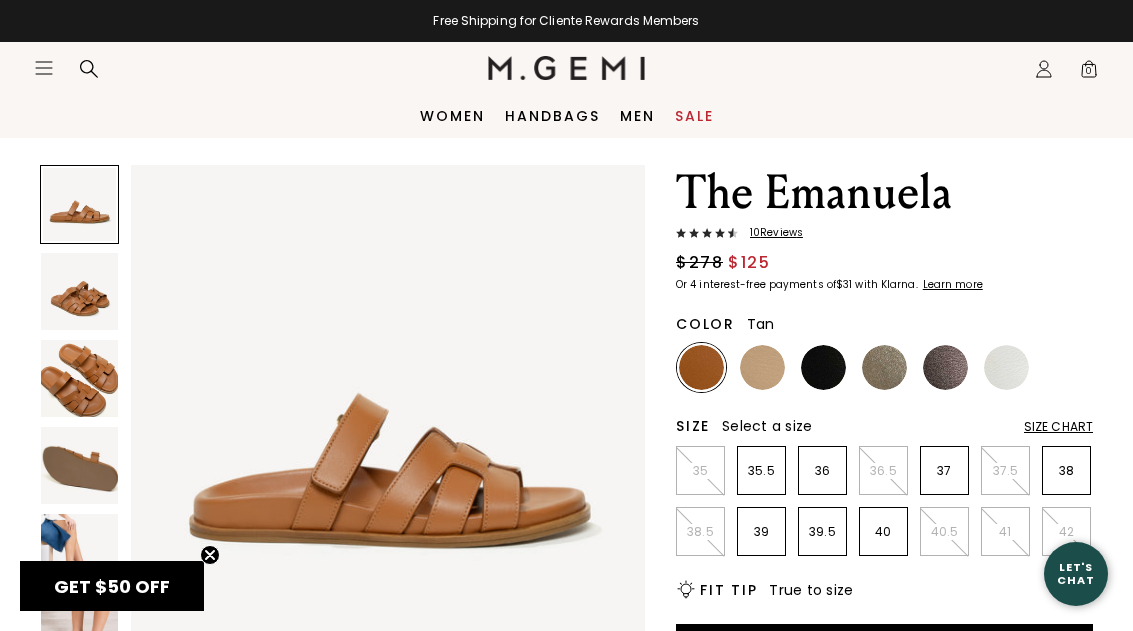 click at bounding box center [762, 367] 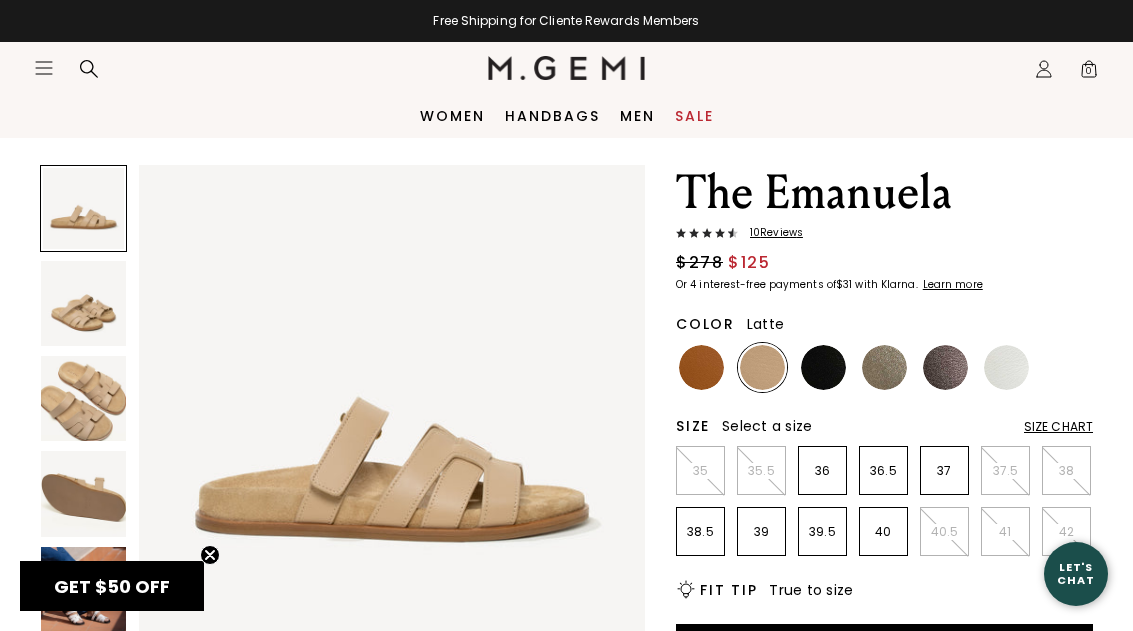 scroll, scrollTop: 0, scrollLeft: 0, axis: both 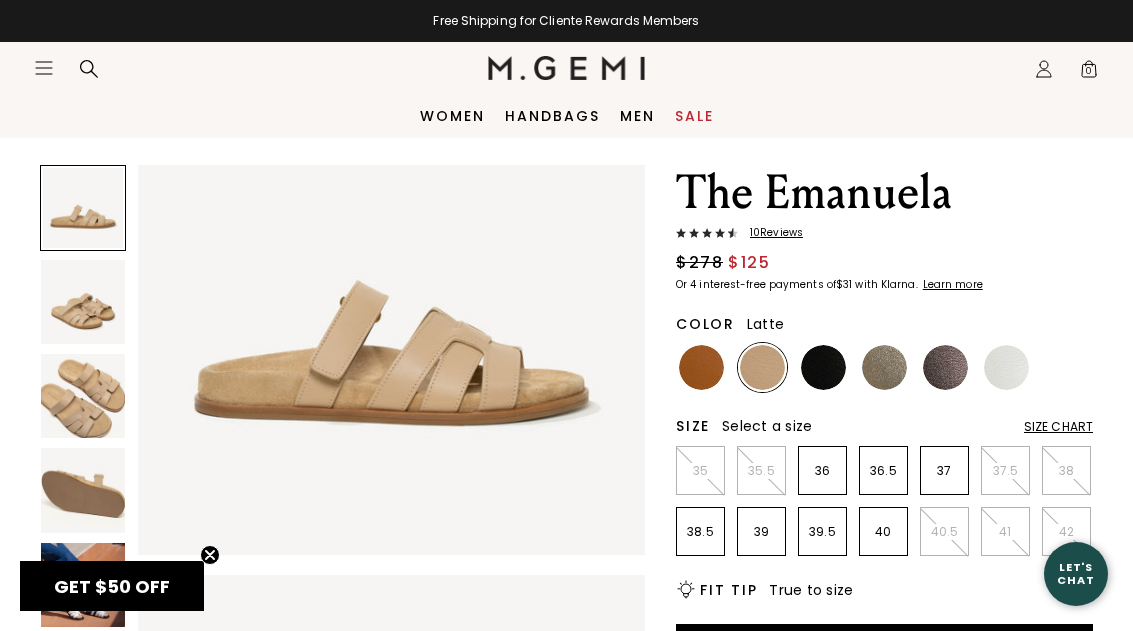 click at bounding box center [83, 585] 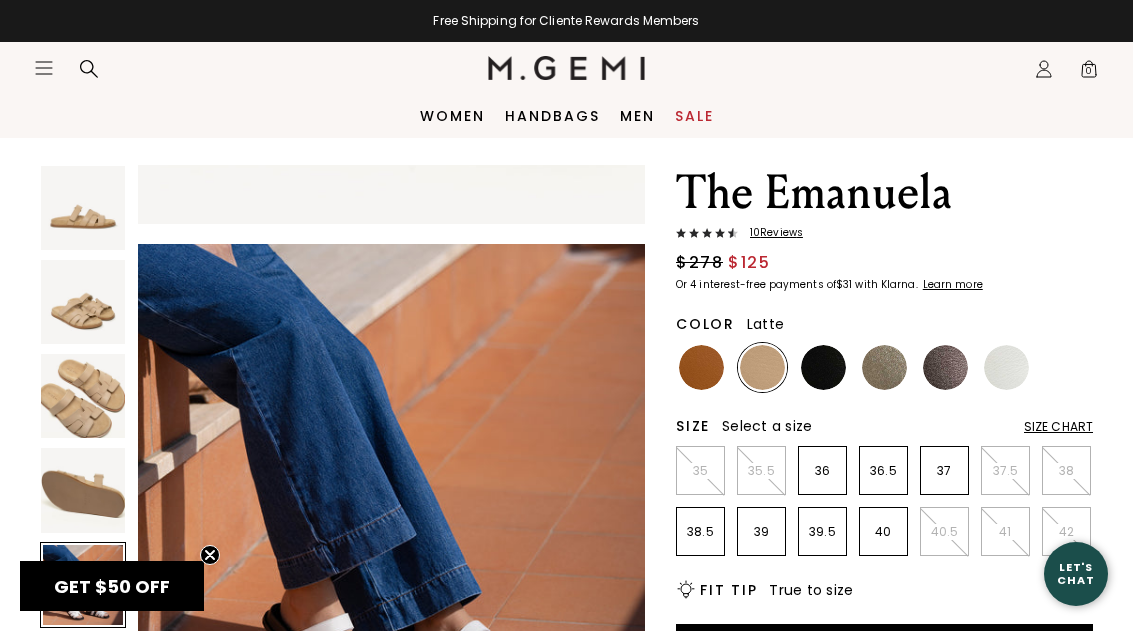 scroll, scrollTop: 2107, scrollLeft: 0, axis: vertical 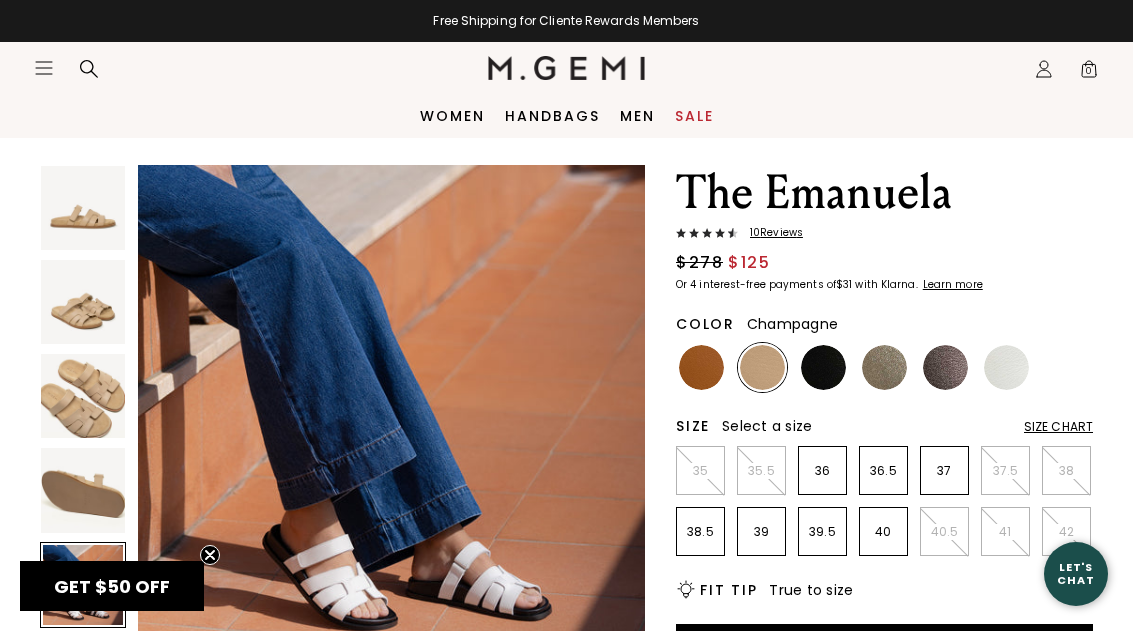 click at bounding box center (884, 367) 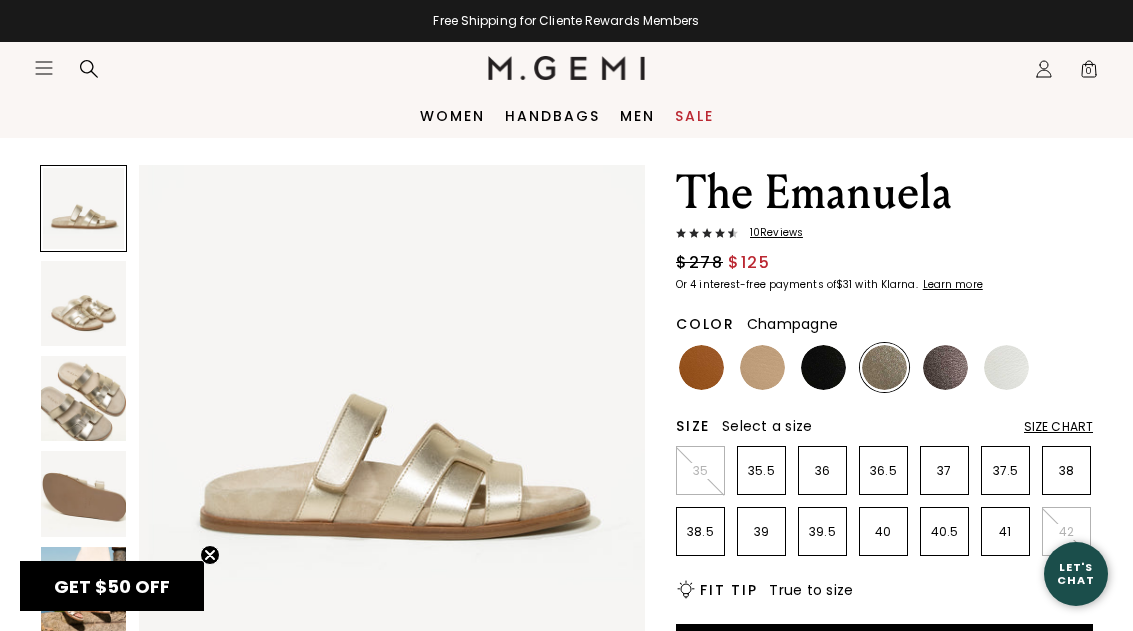 scroll, scrollTop: 0, scrollLeft: 0, axis: both 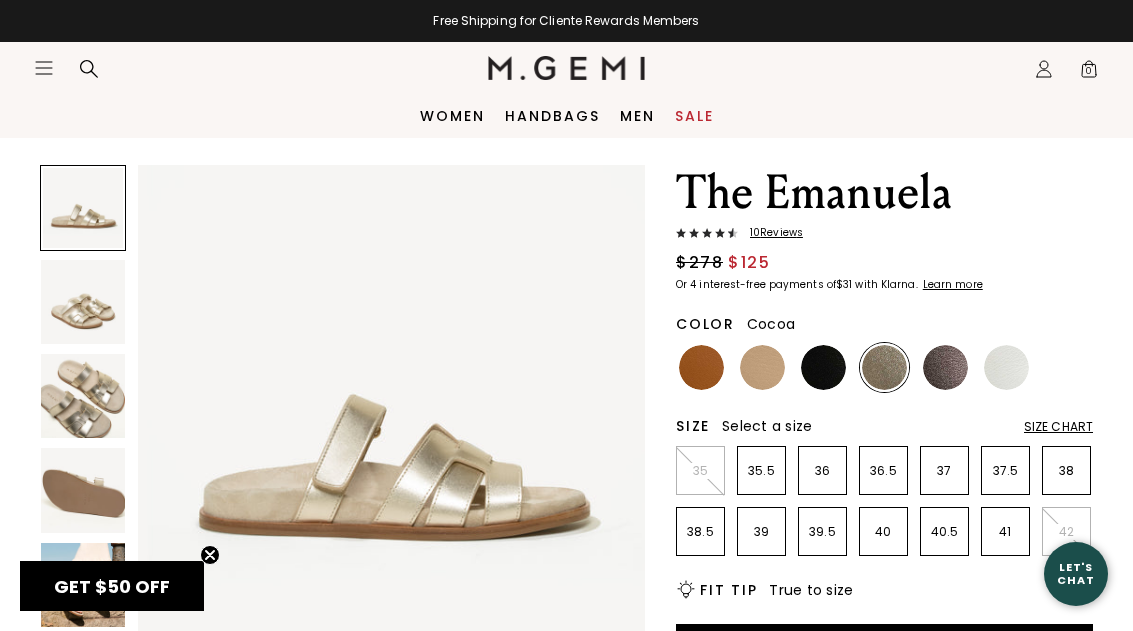 click at bounding box center [945, 367] 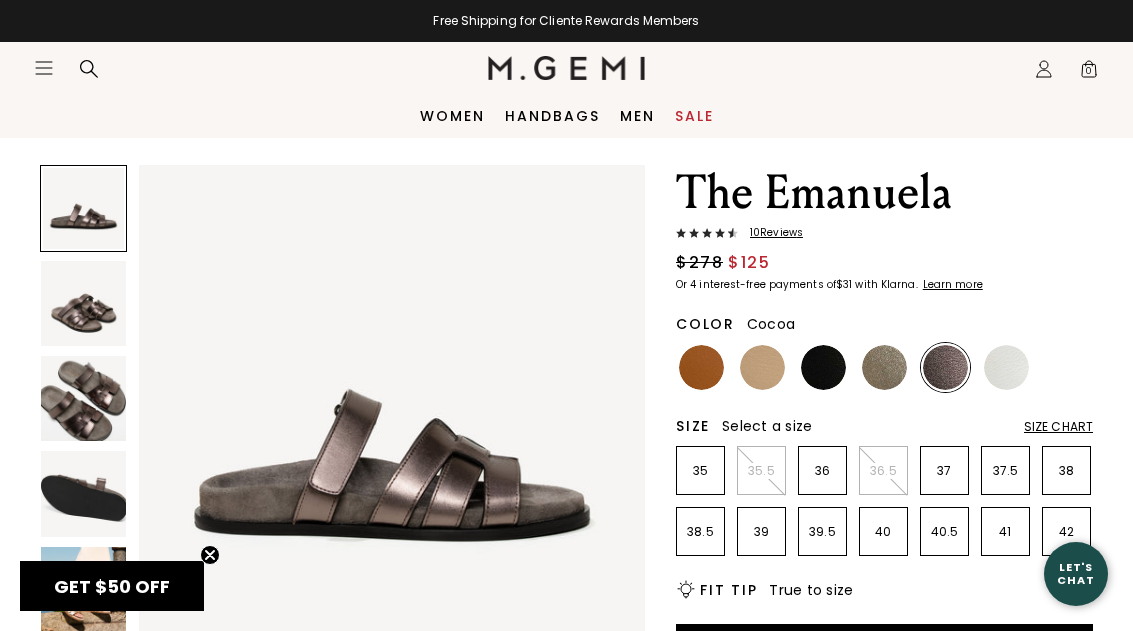 scroll, scrollTop: 0, scrollLeft: 0, axis: both 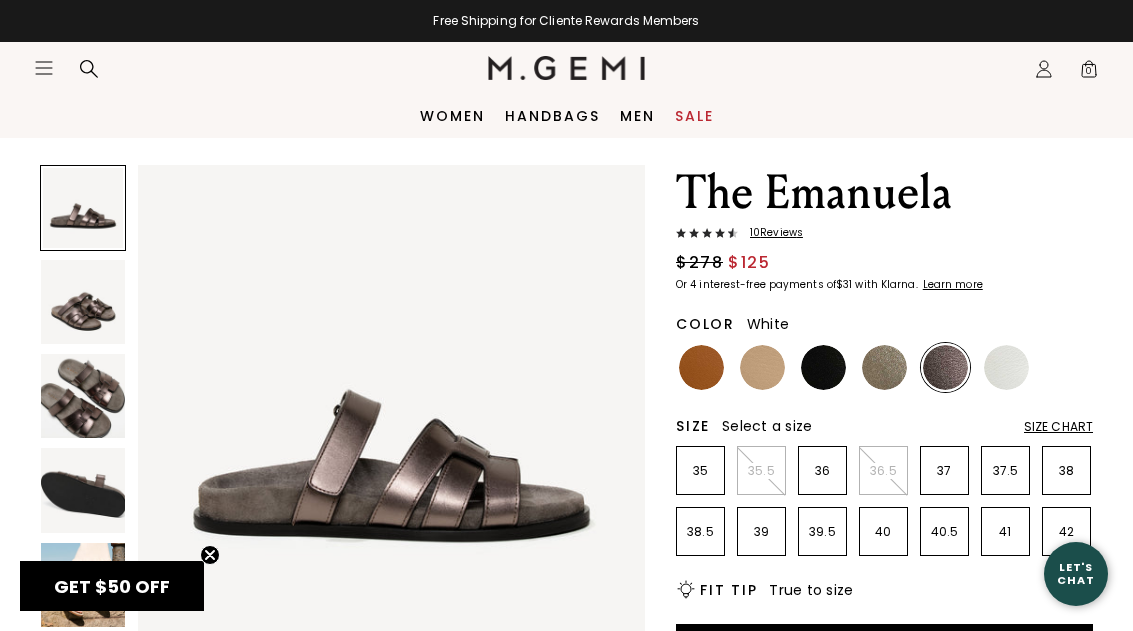 click at bounding box center [1006, 367] 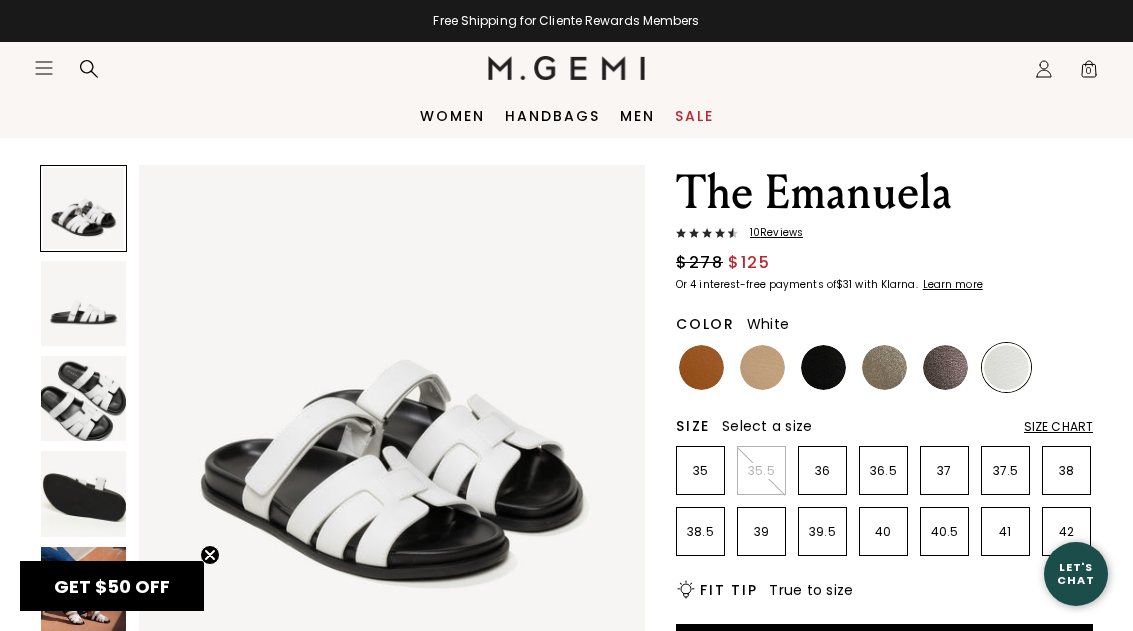 scroll, scrollTop: 0, scrollLeft: 0, axis: both 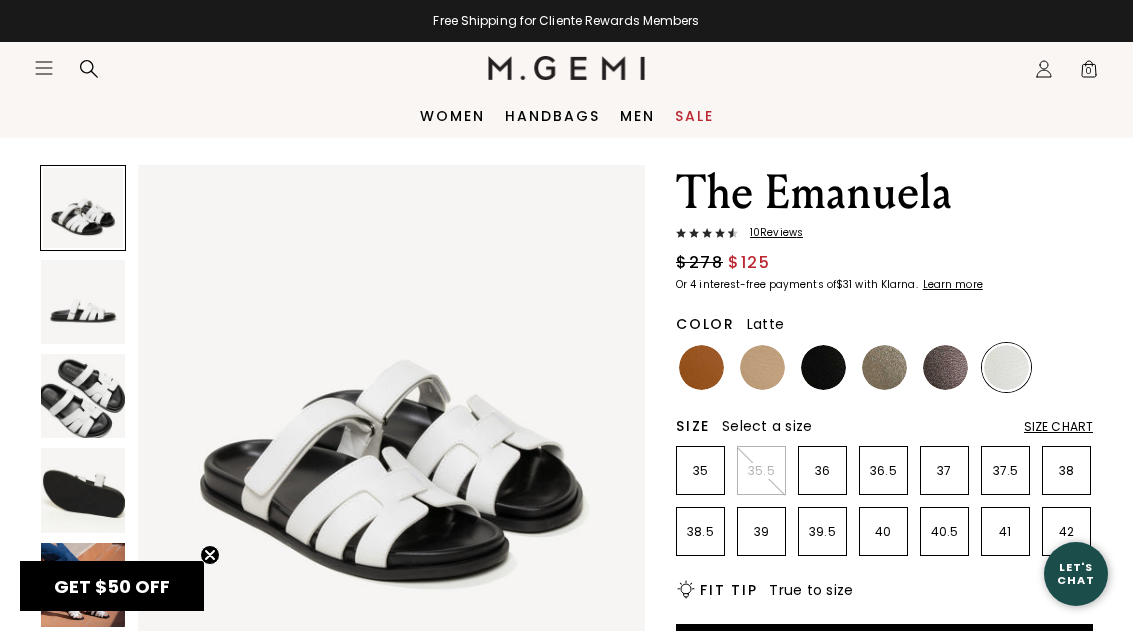 click at bounding box center (762, 367) 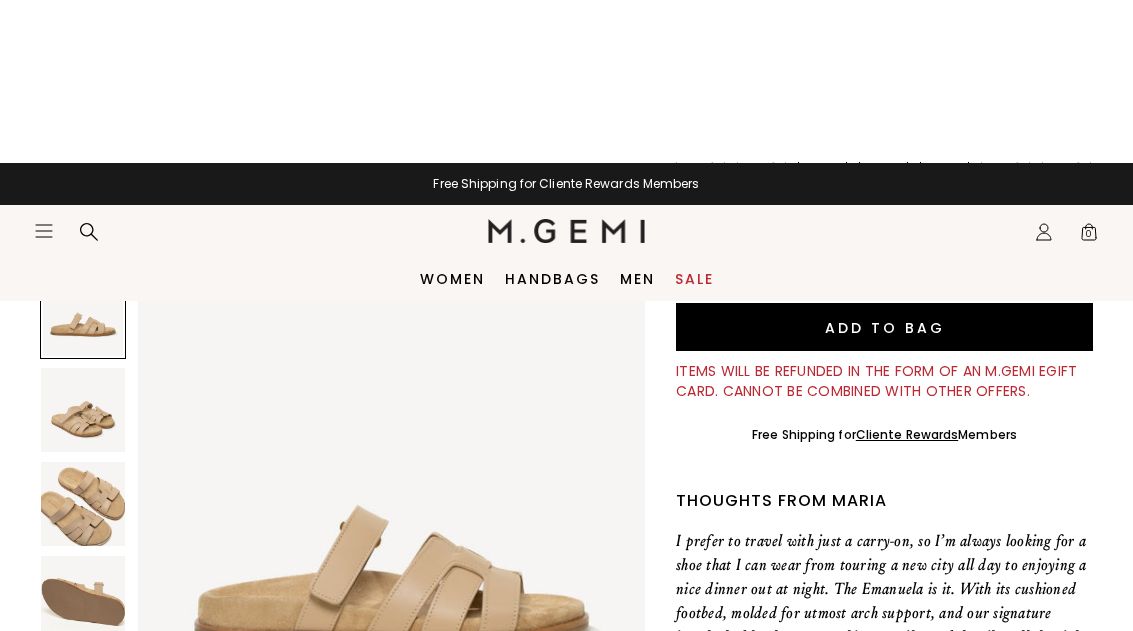 scroll, scrollTop: 367, scrollLeft: 0, axis: vertical 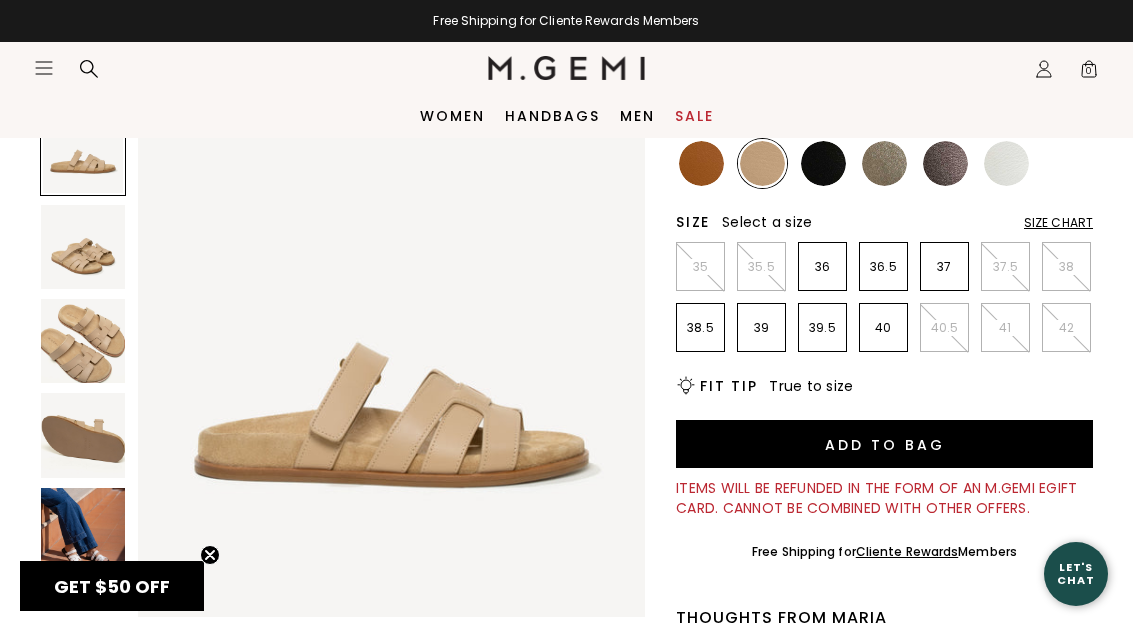 click on "Size Chart" at bounding box center (1058, 223) 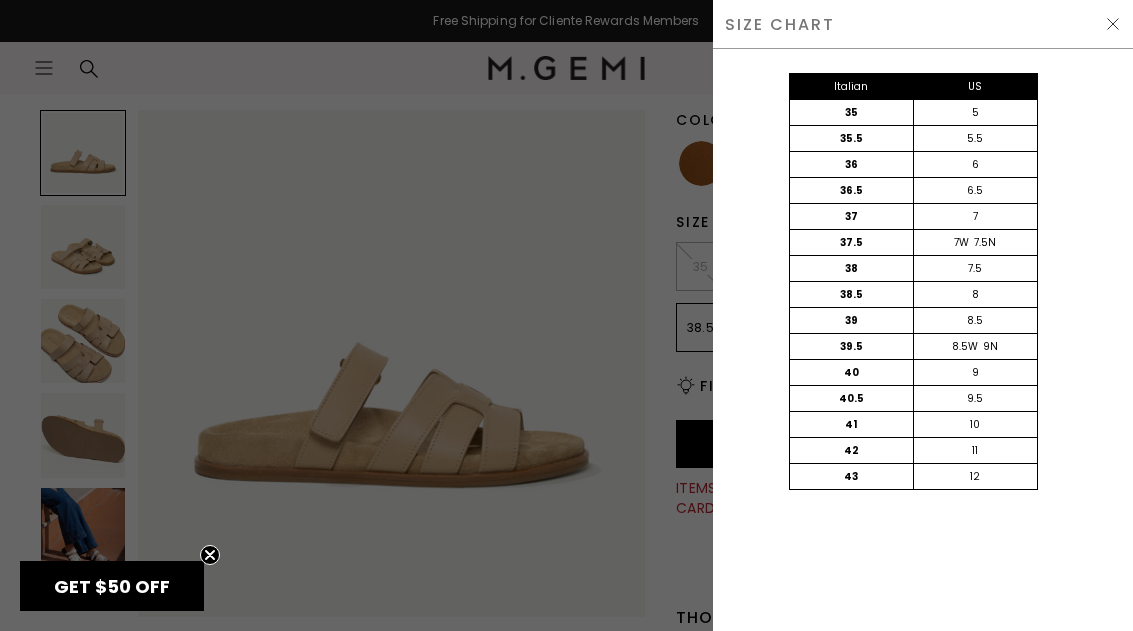 click on "Italian US 35 5 35.5 5.5 36 6 36.5 6.5 37 7 37.5 7W 7.5N 38 7.5 38.5 8 39 8.5 39.5 8.5W 9N 40 9 40.5 9.5 41 10 42 11 43 12" at bounding box center [913, 301] 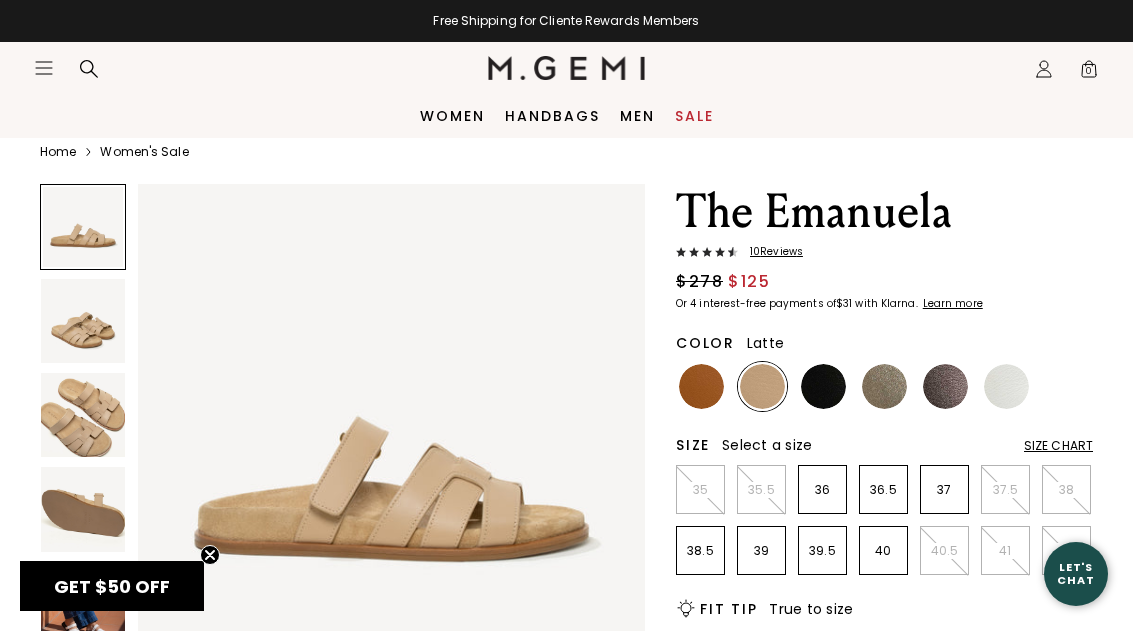 scroll, scrollTop: 0, scrollLeft: 0, axis: both 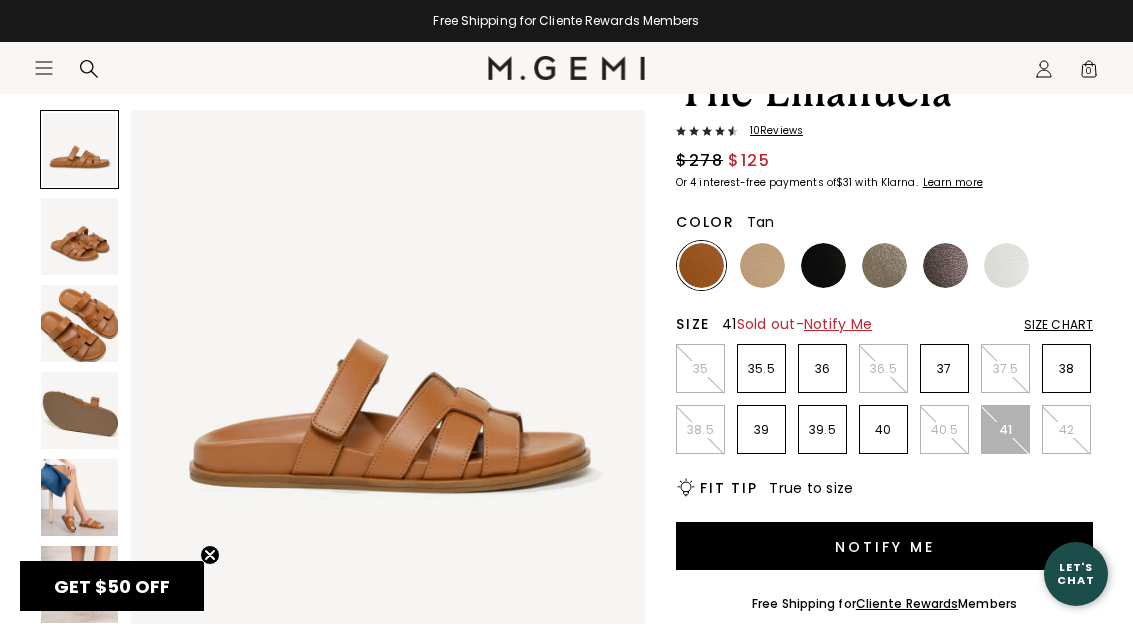 click on "41" at bounding box center (1005, 429) 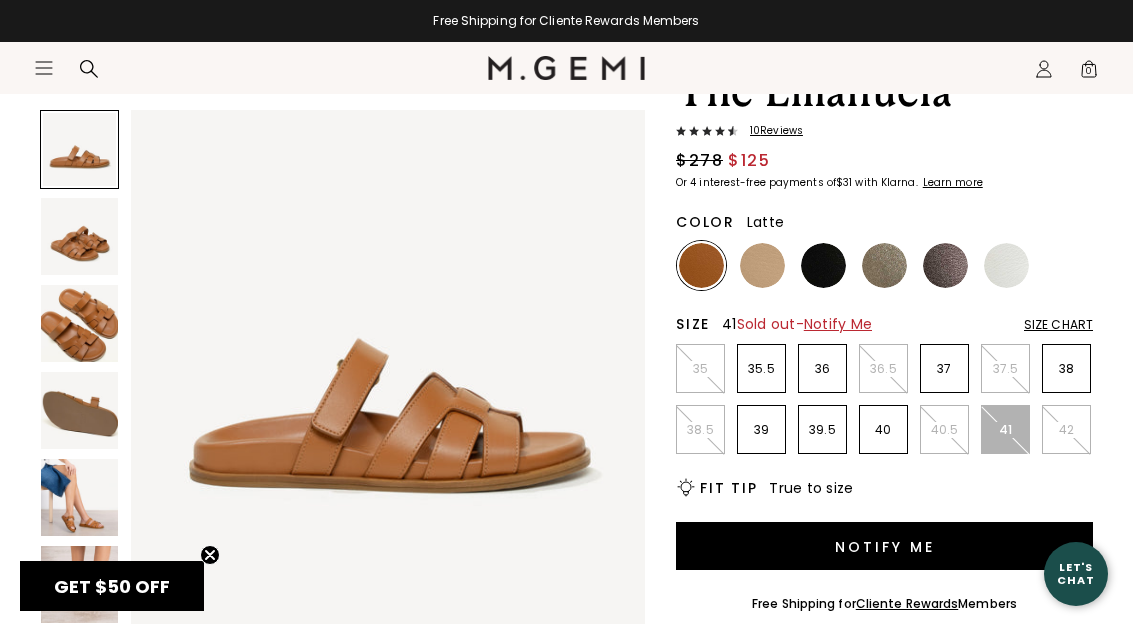 click at bounding box center [762, 265] 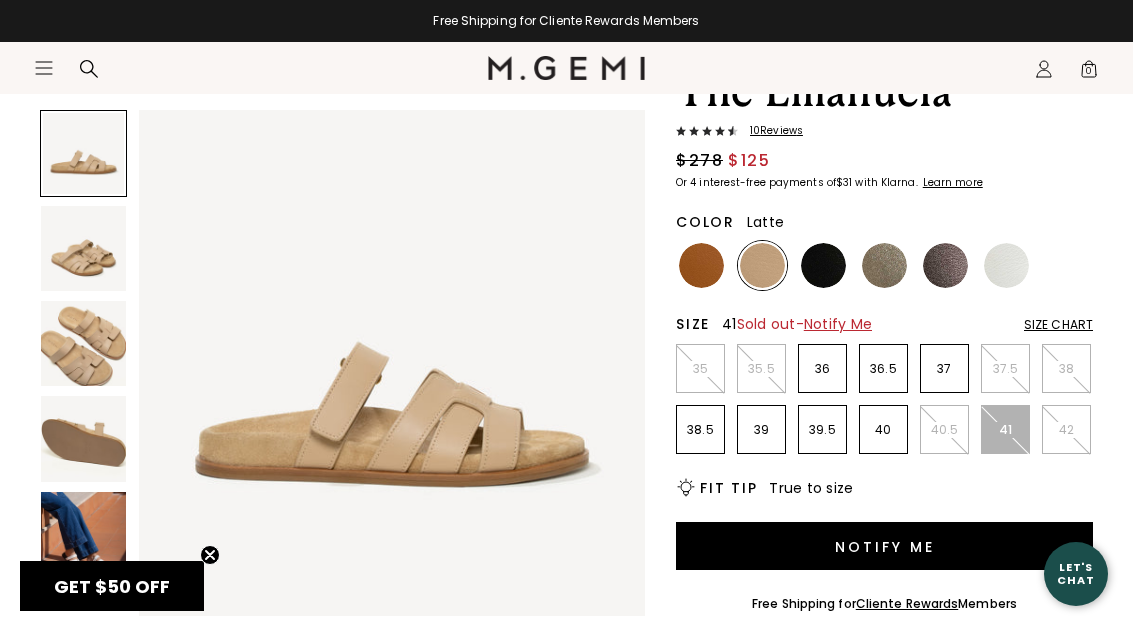 scroll, scrollTop: 0, scrollLeft: 0, axis: both 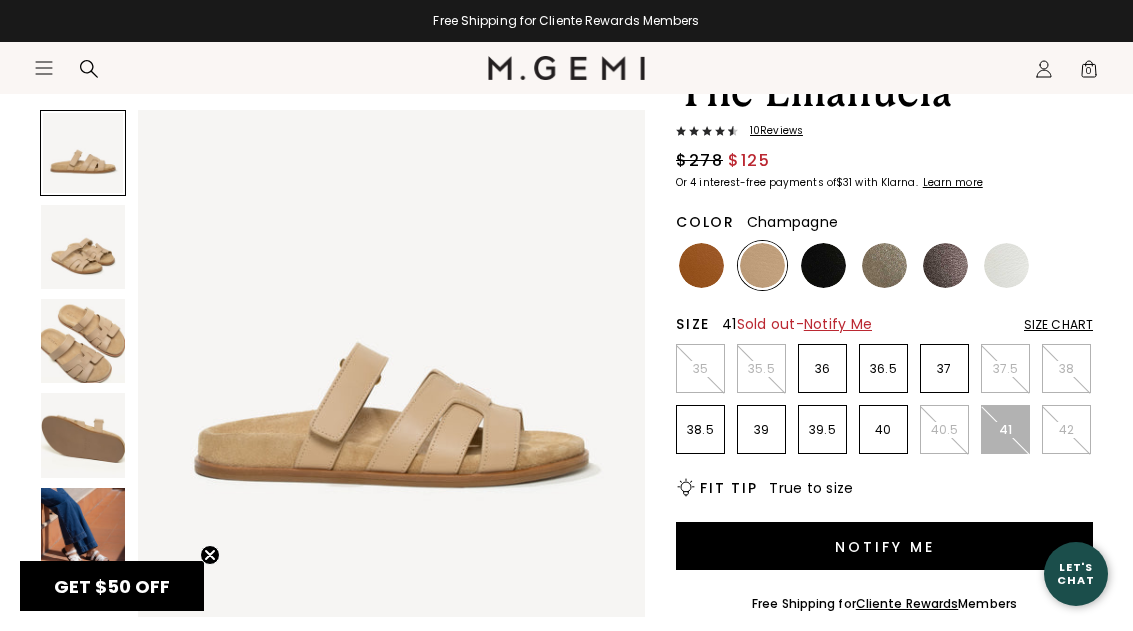 click at bounding box center (884, 265) 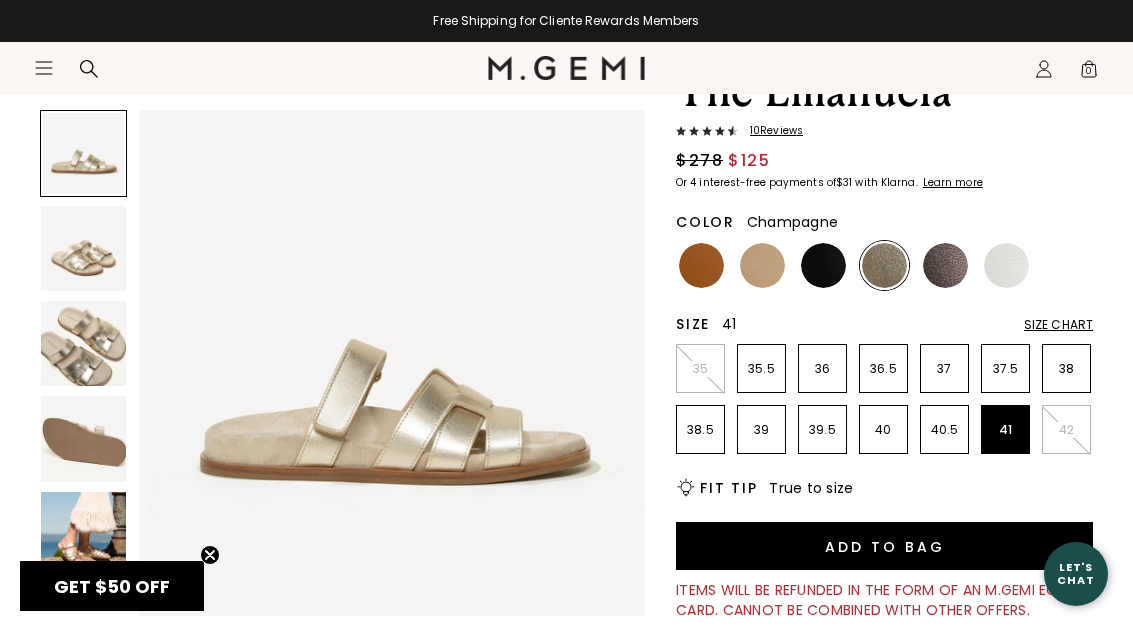 scroll, scrollTop: 0, scrollLeft: 0, axis: both 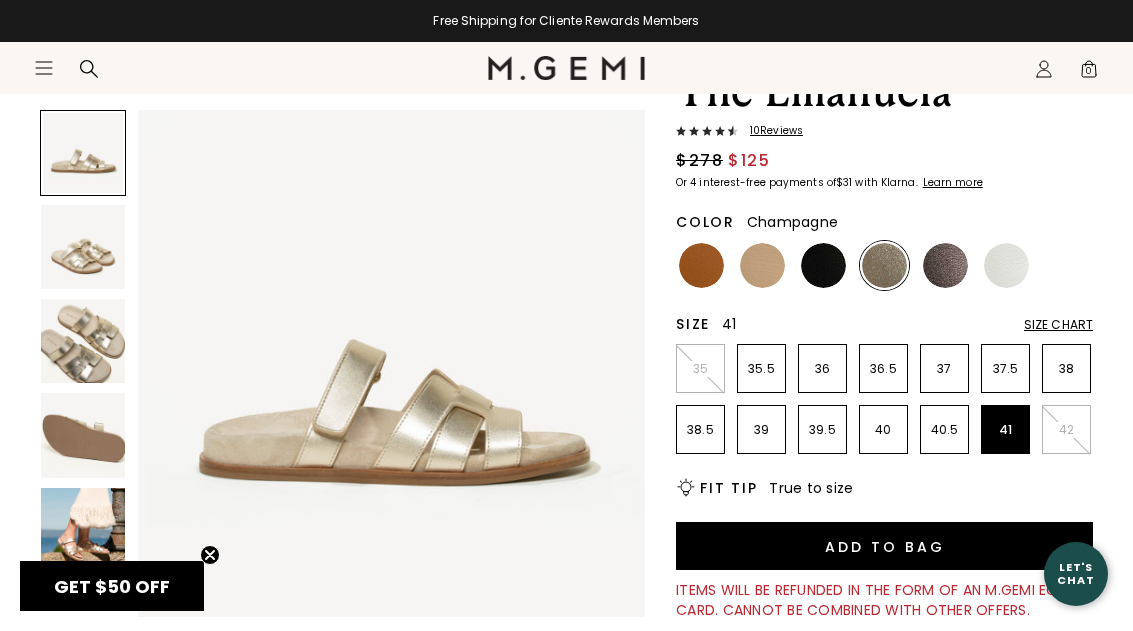 click at bounding box center (83, 530) 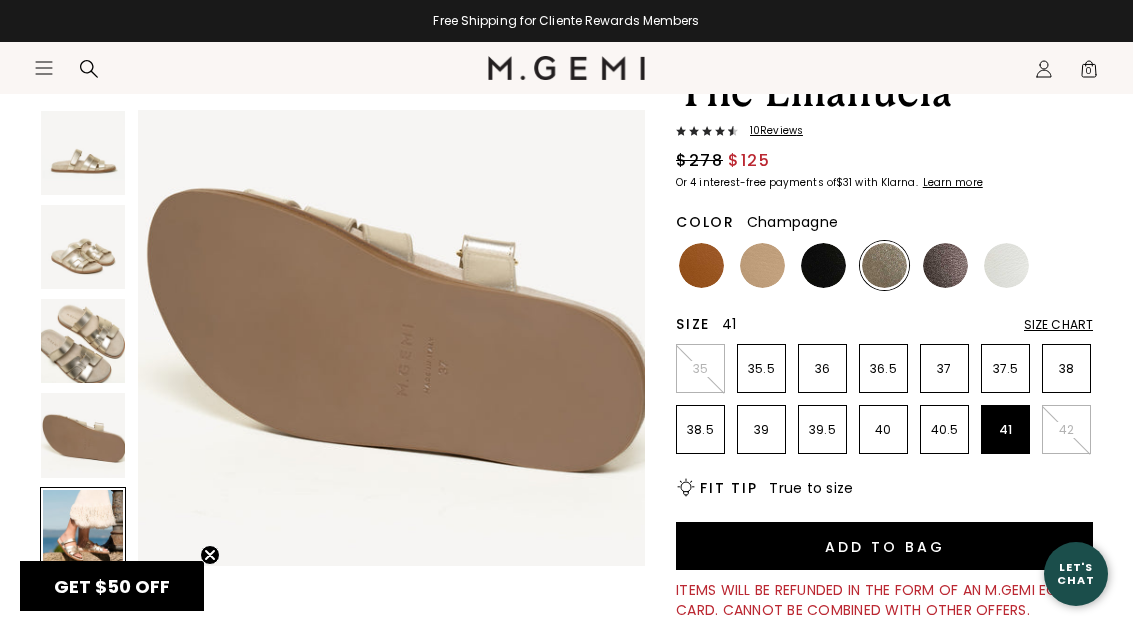 scroll, scrollTop: 2107, scrollLeft: 0, axis: vertical 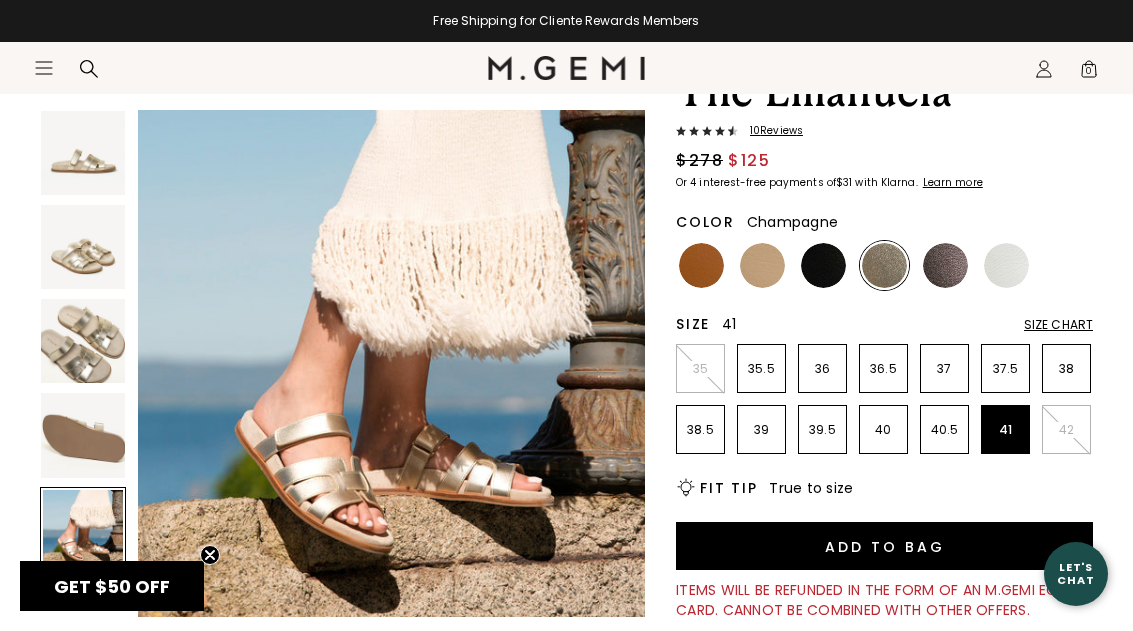 click at bounding box center [823, 265] 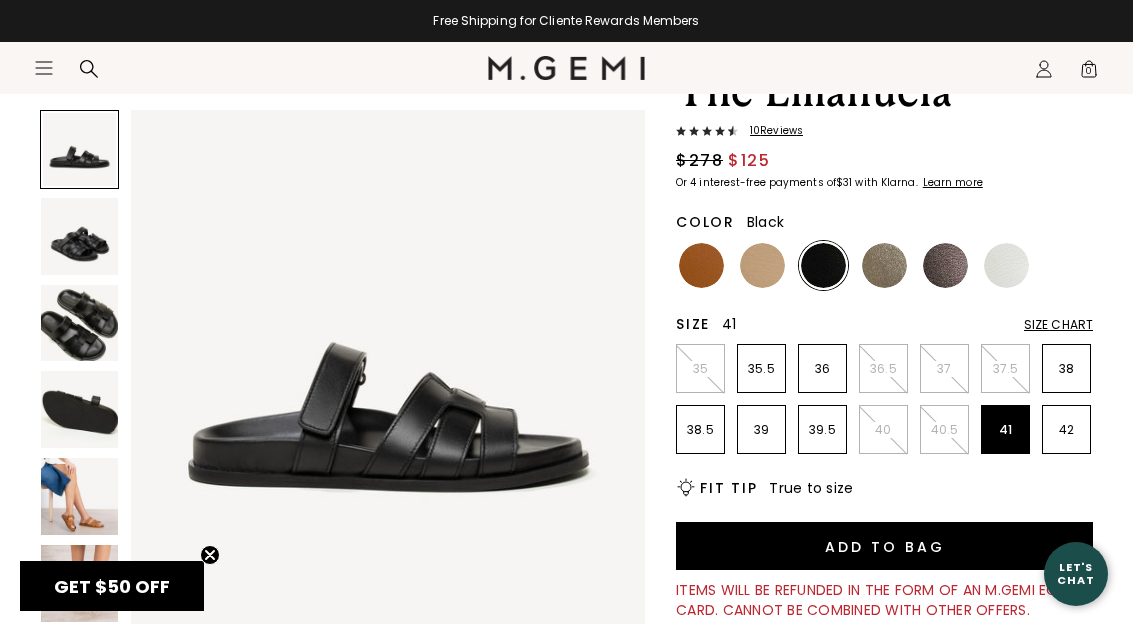 scroll, scrollTop: 0, scrollLeft: 0, axis: both 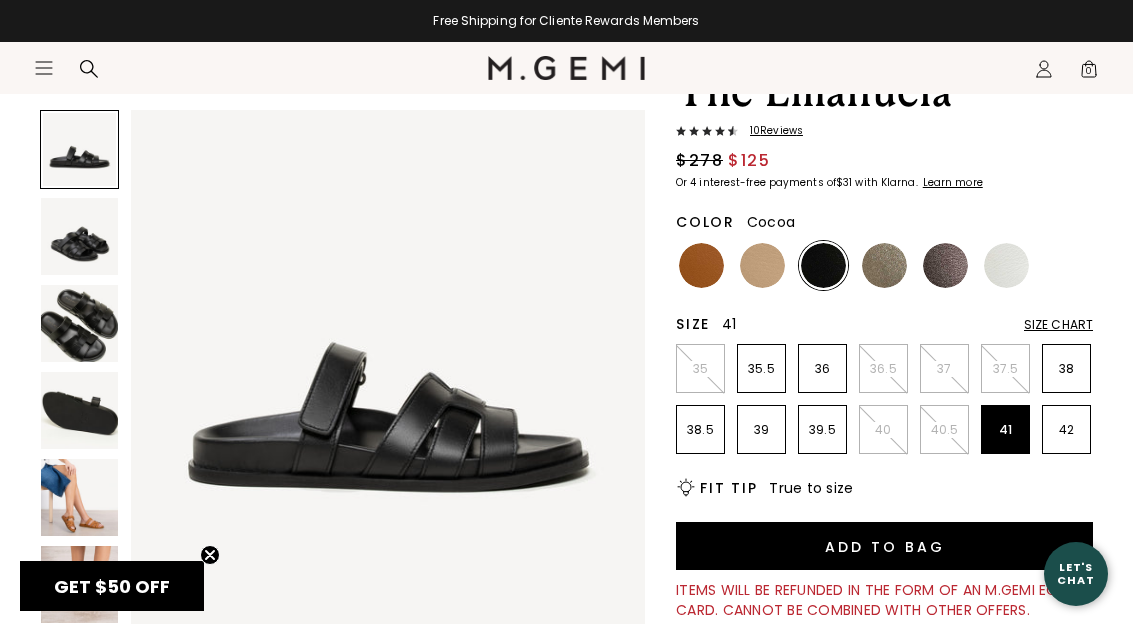 click at bounding box center (945, 265) 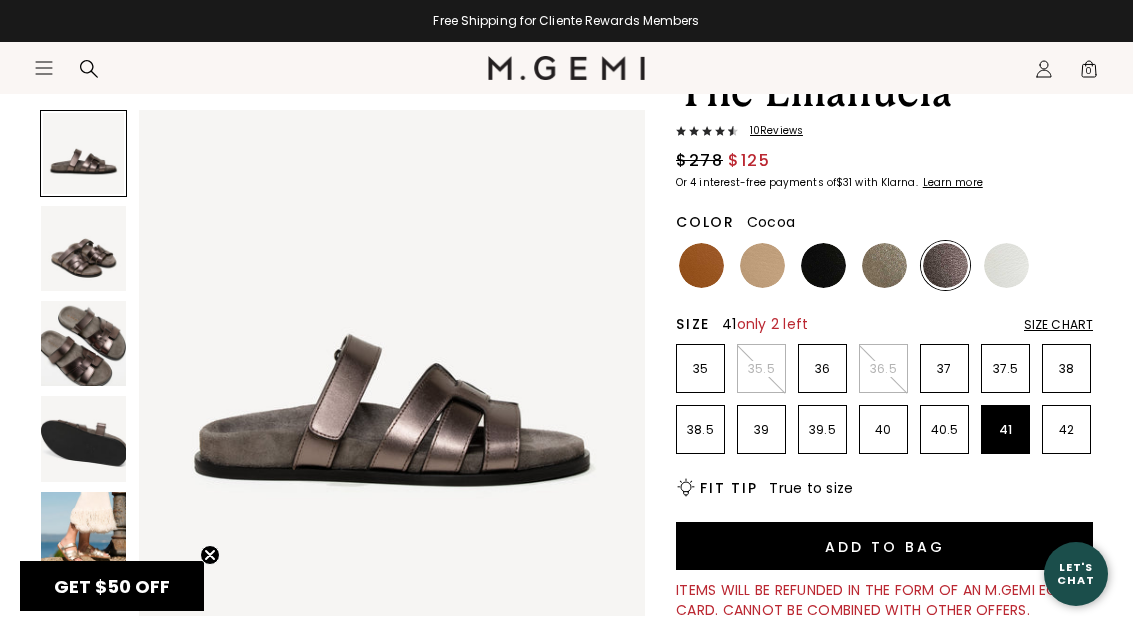 scroll, scrollTop: 0, scrollLeft: 0, axis: both 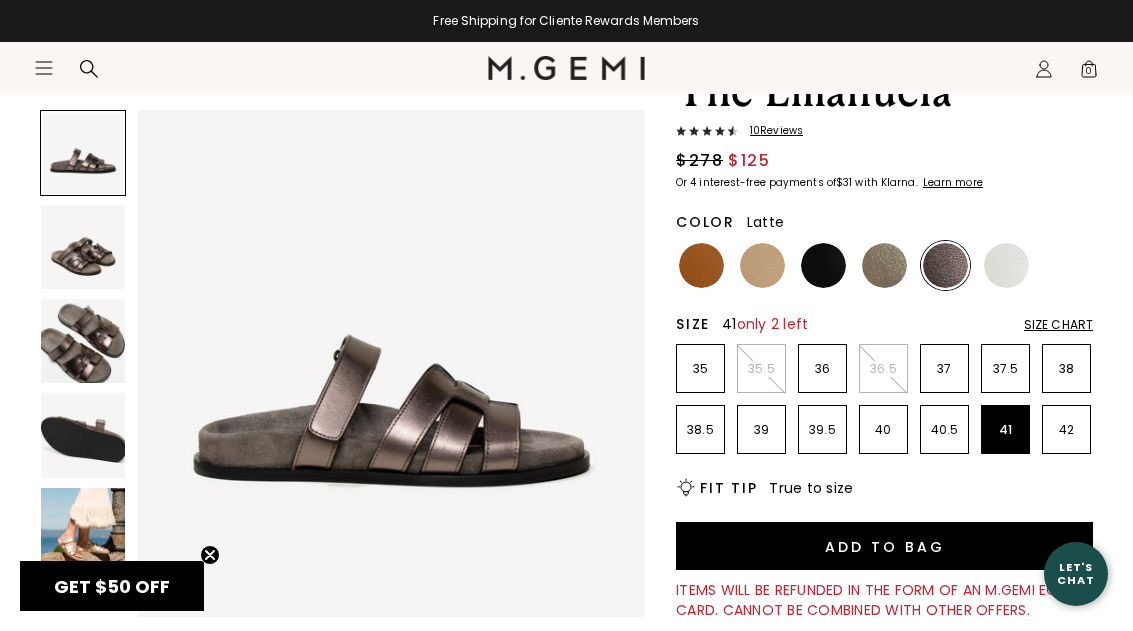 click at bounding box center [762, 265] 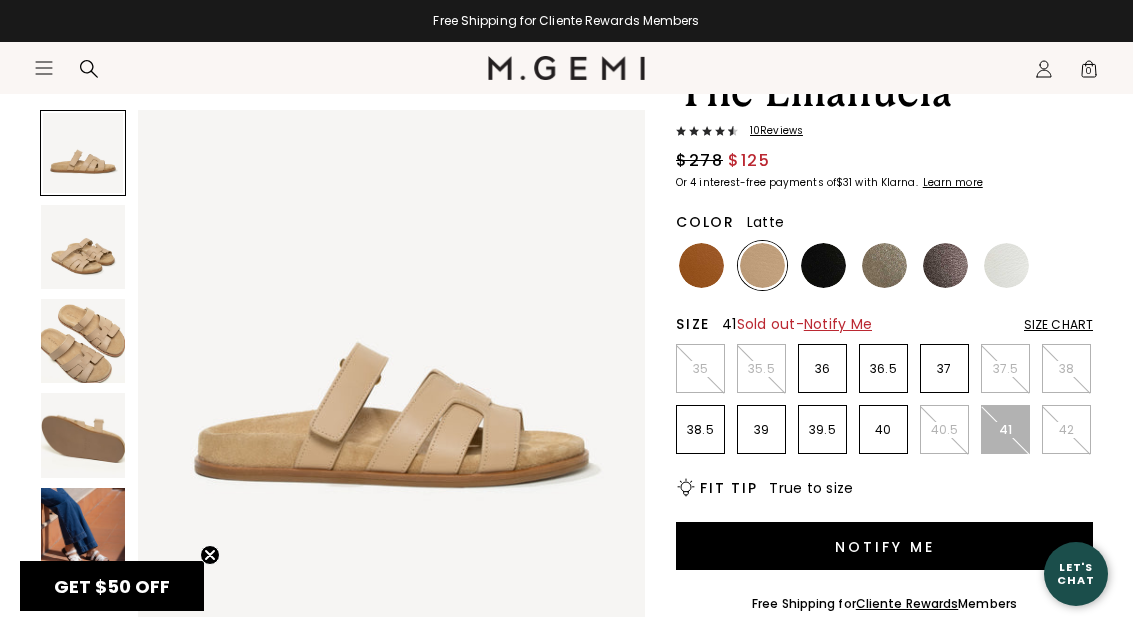 scroll, scrollTop: 213, scrollLeft: 0, axis: vertical 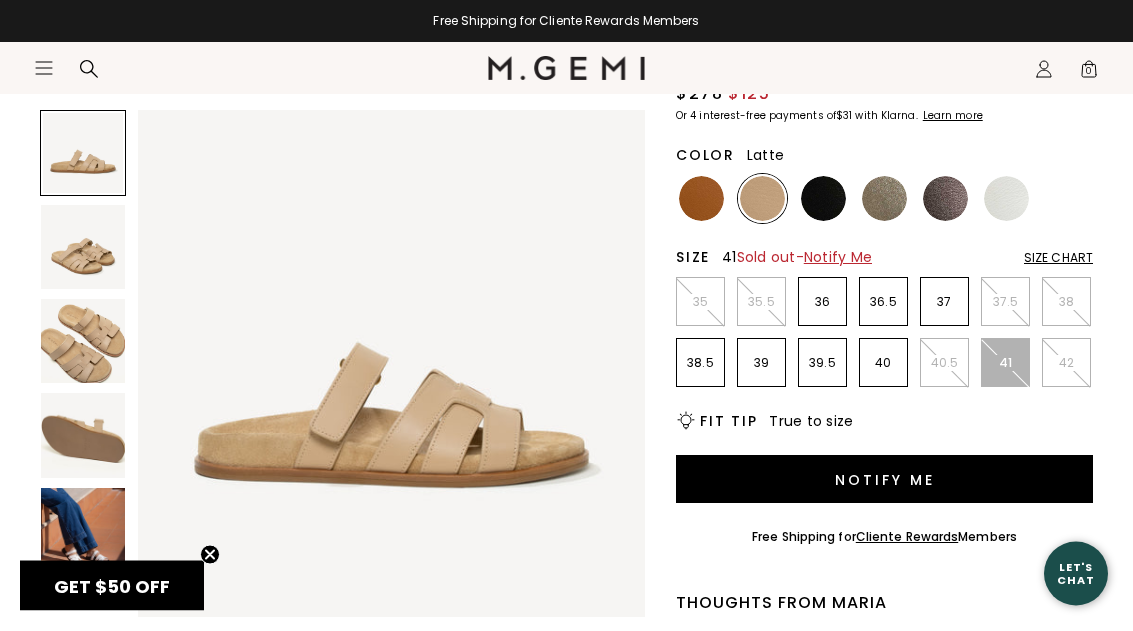 click on "Notify Me" at bounding box center [884, 480] 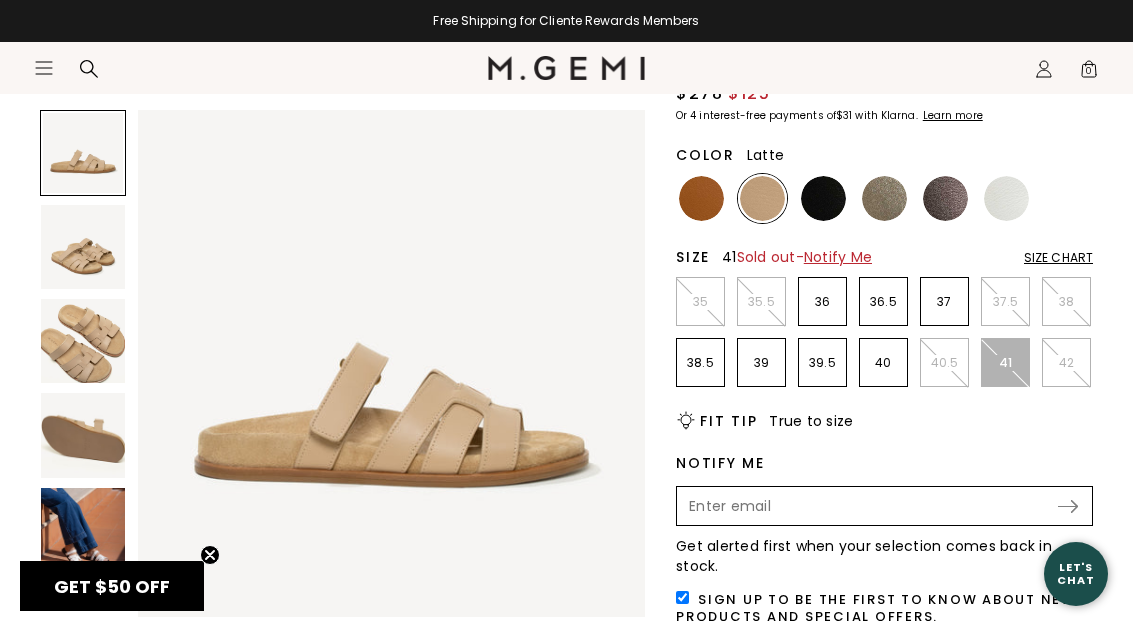 click on "41" at bounding box center (1005, 362) 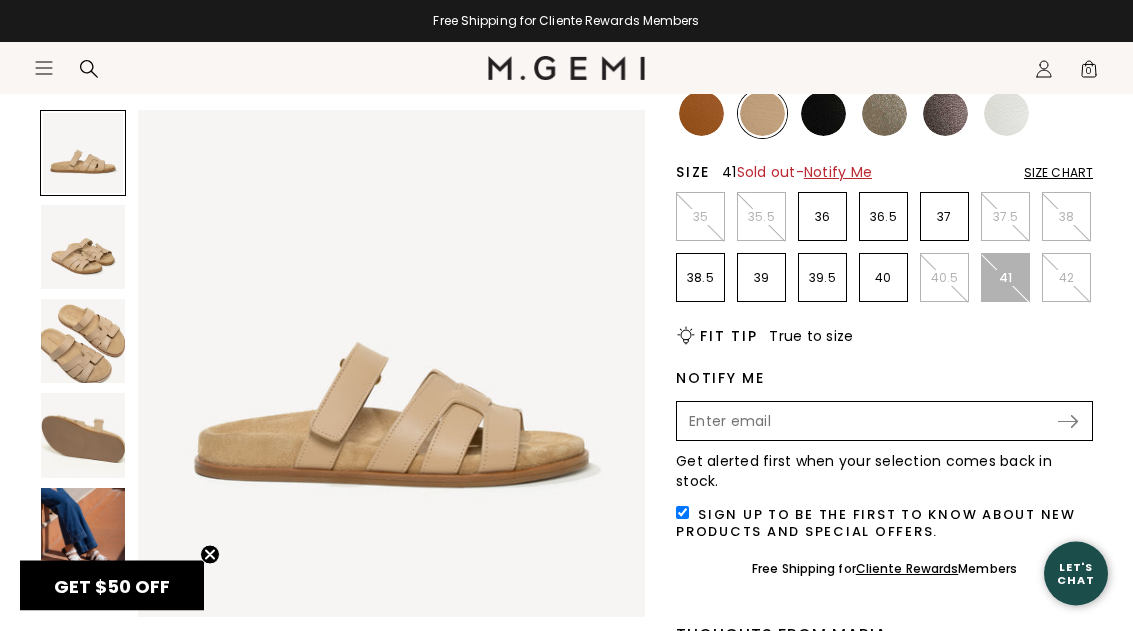 scroll, scrollTop: 299, scrollLeft: 0, axis: vertical 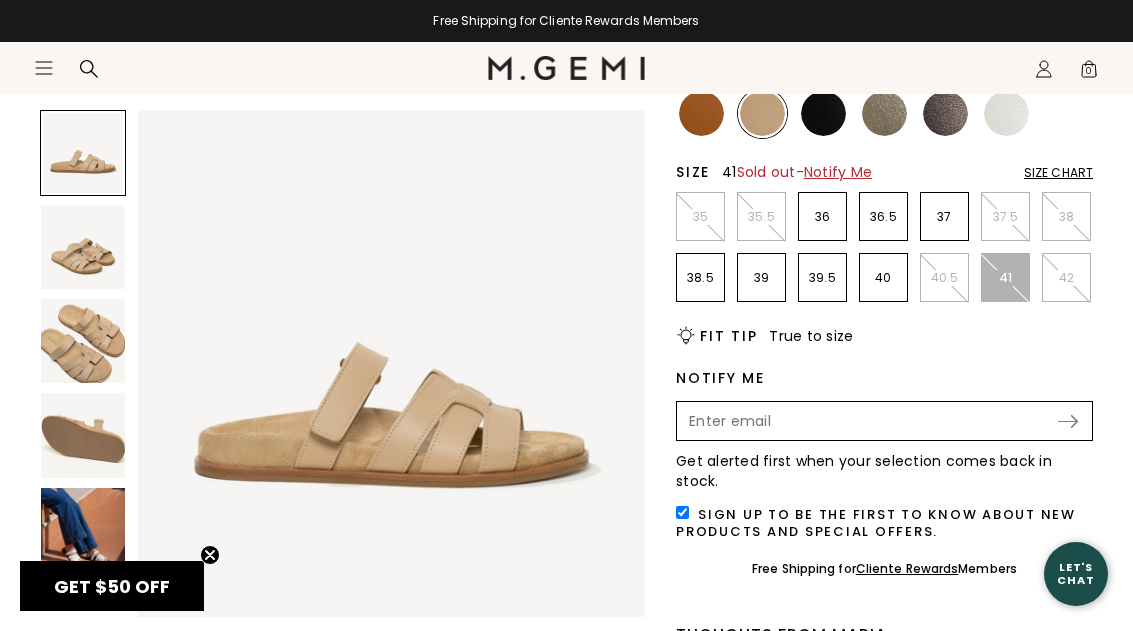 click at bounding box center [867, 421] 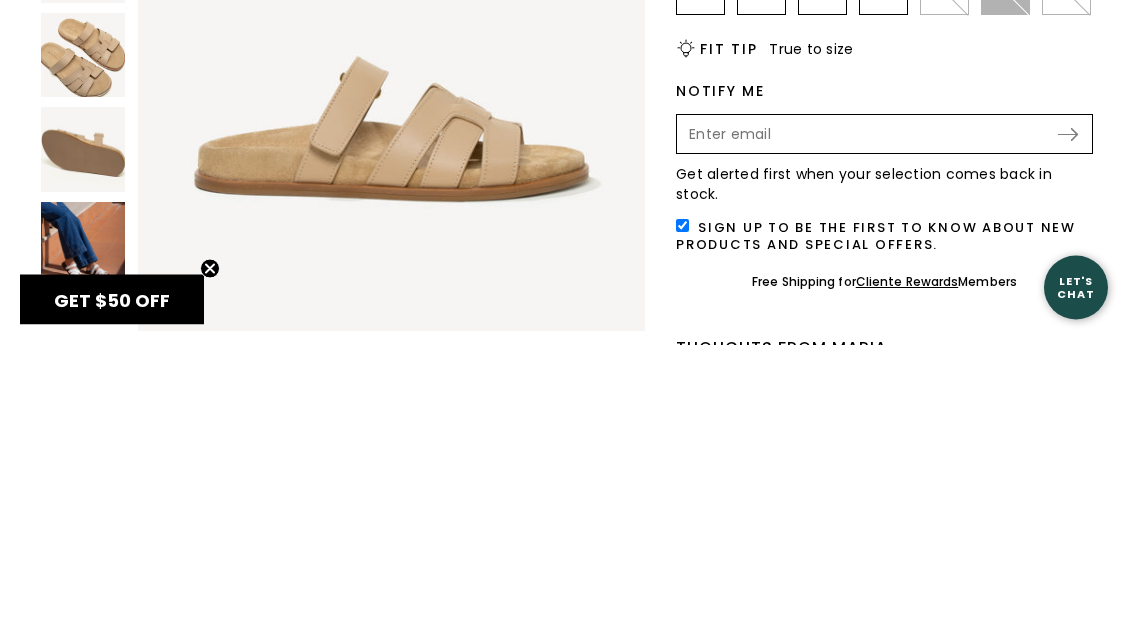 type on "[EMAIL]" 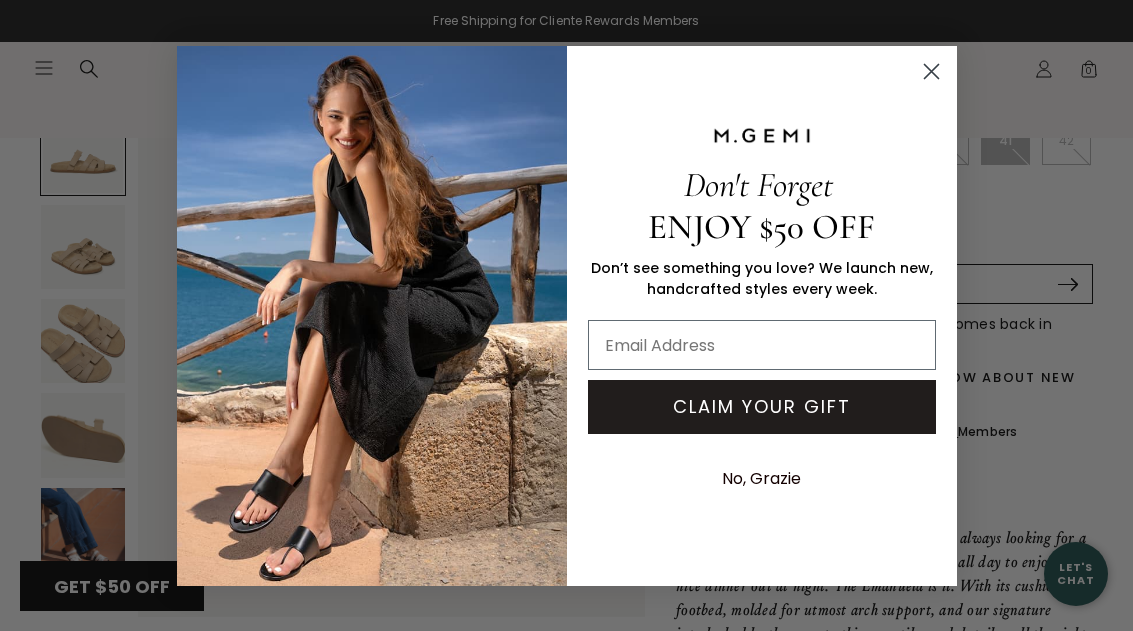 scroll, scrollTop: 416, scrollLeft: 0, axis: vertical 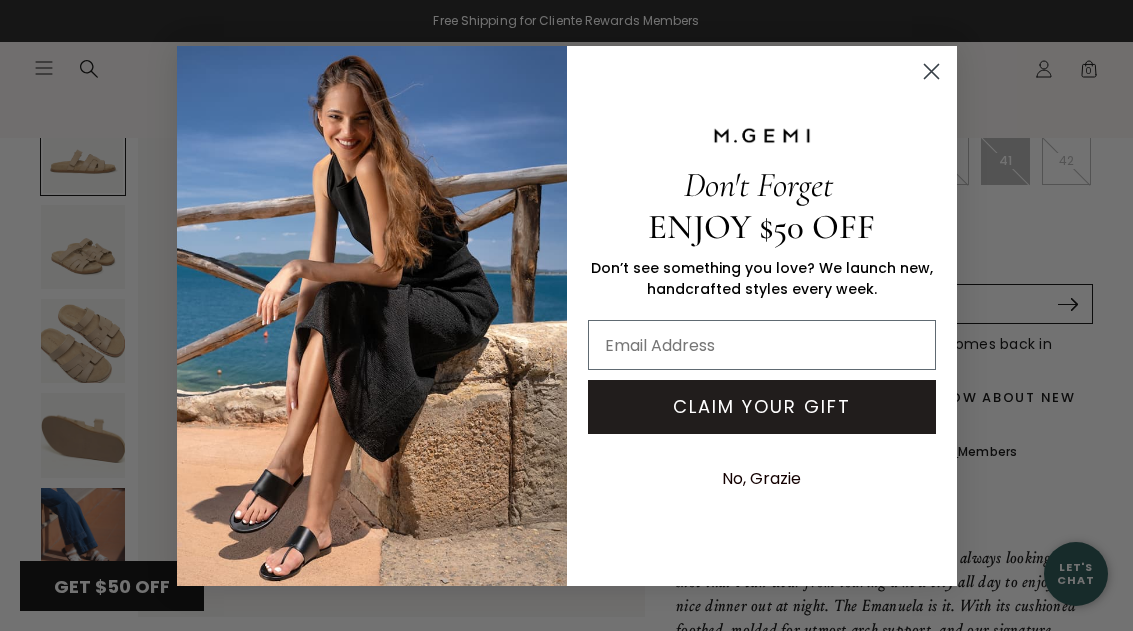 click 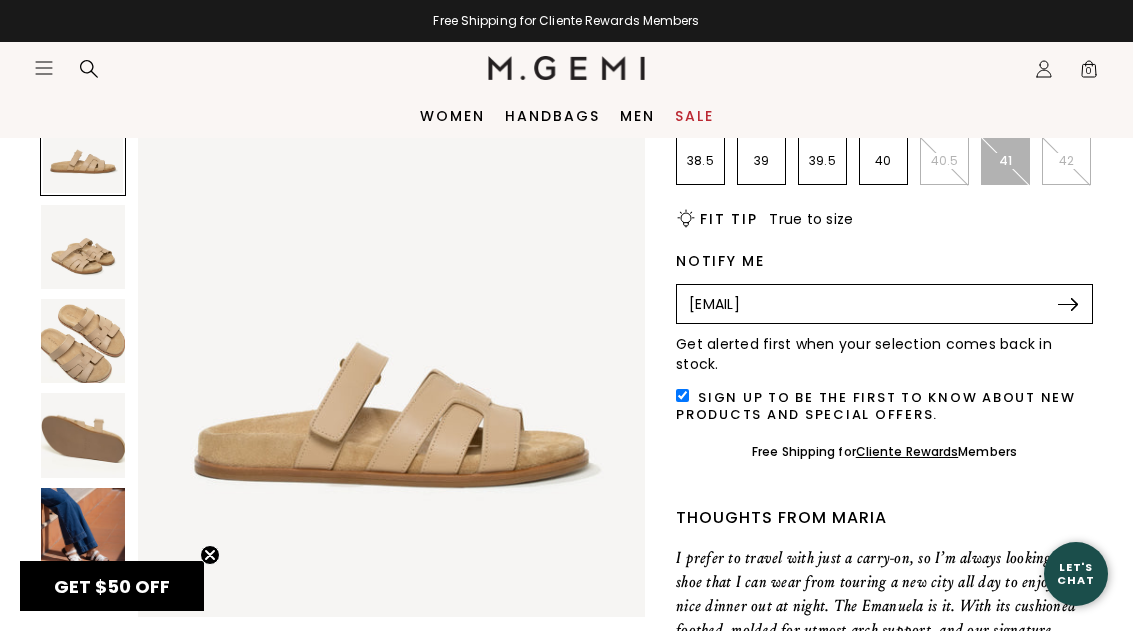 click at bounding box center (1068, 304) 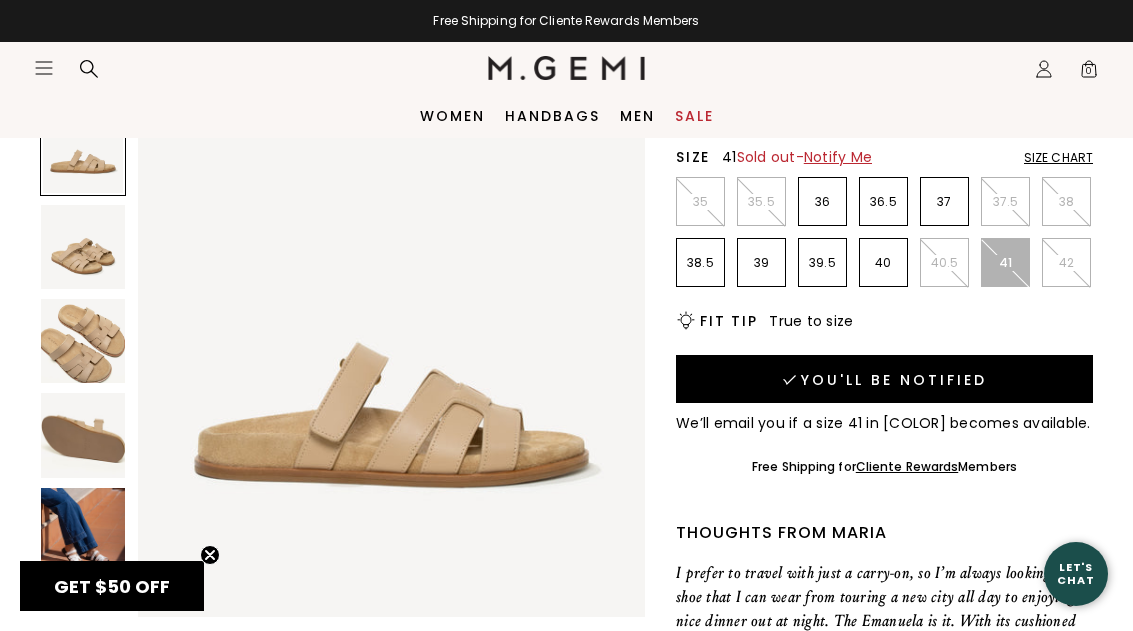 scroll, scrollTop: 221, scrollLeft: 0, axis: vertical 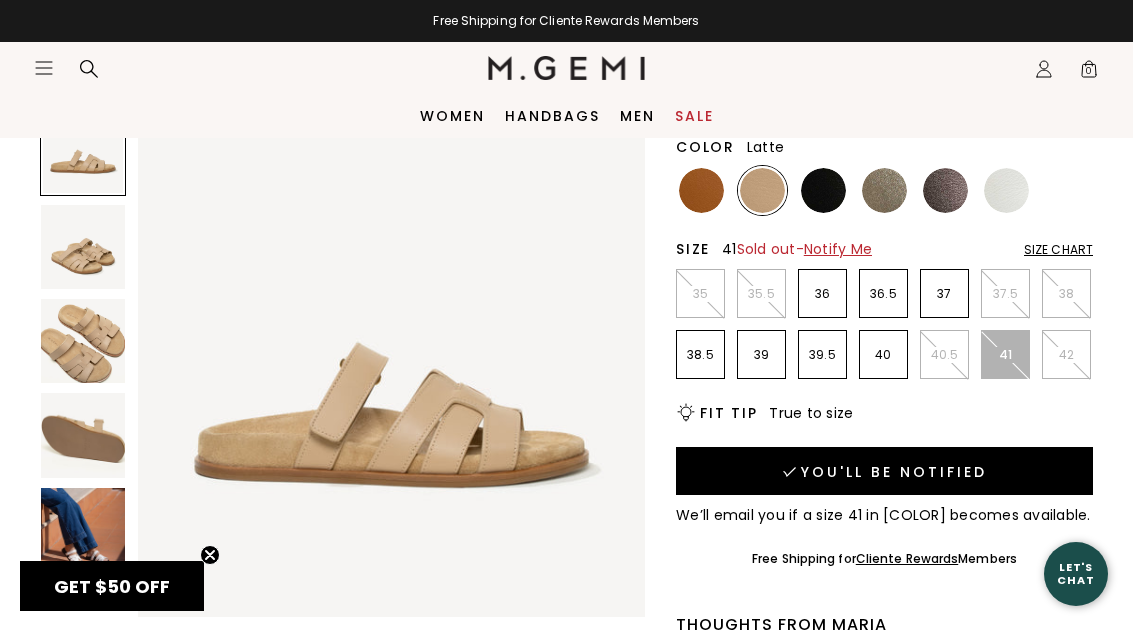 click at bounding box center (701, 190) 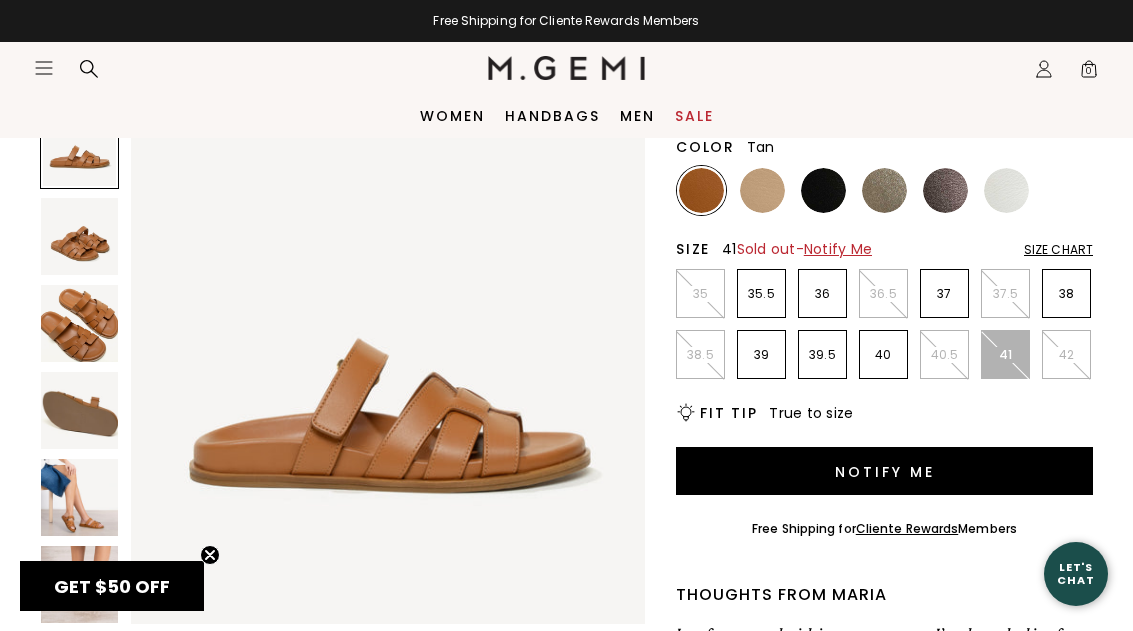 click on "41" at bounding box center (1005, 354) 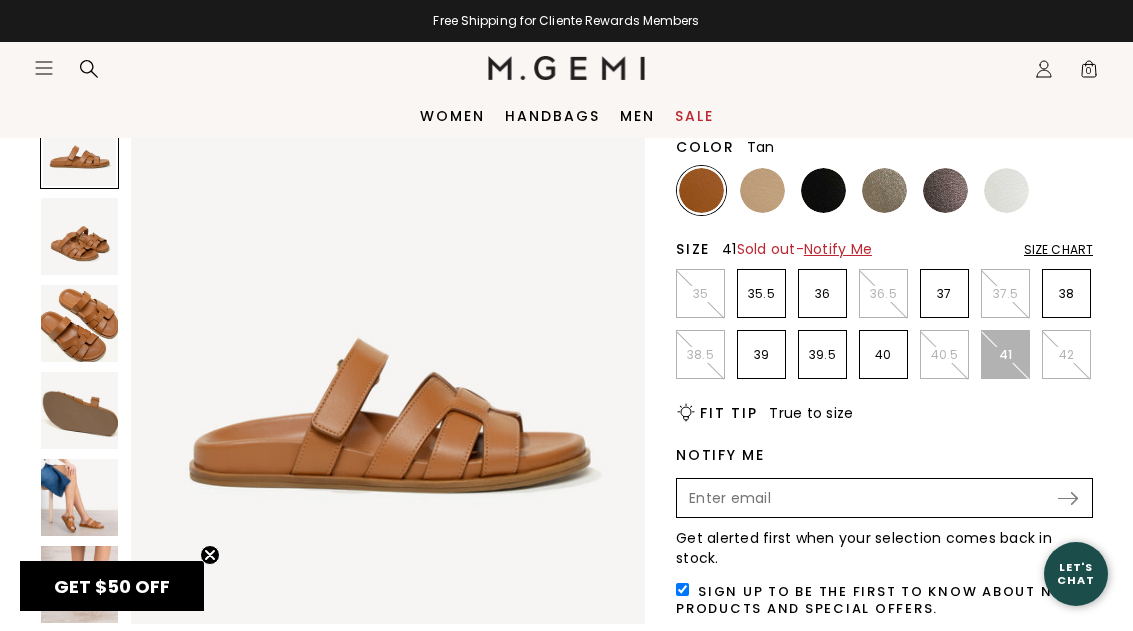 click at bounding box center (867, 498) 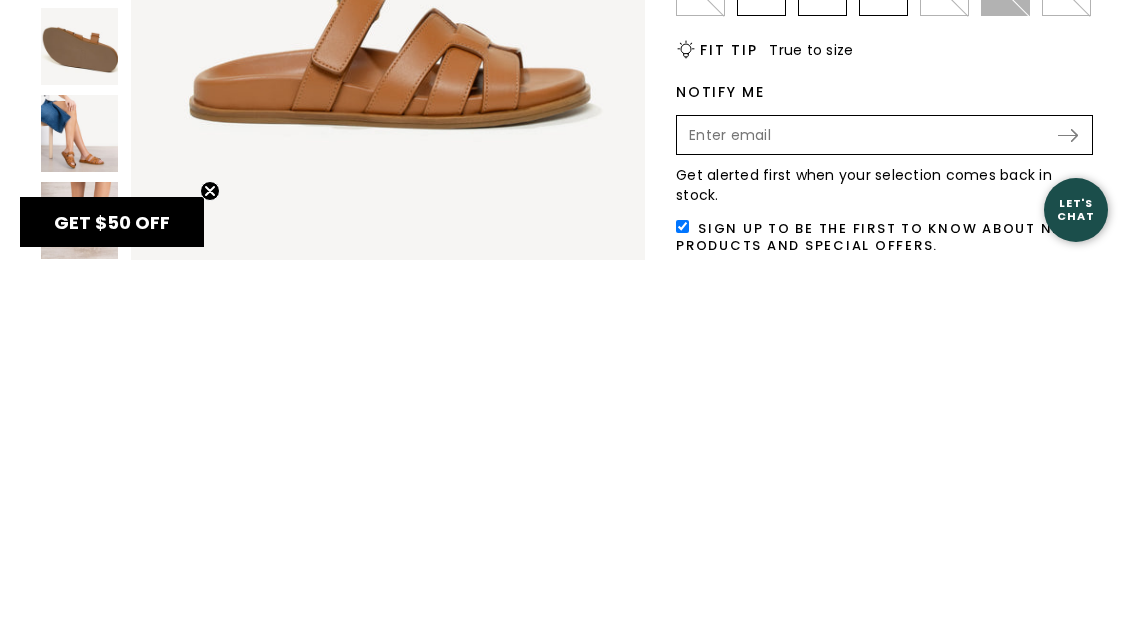 type on "[EMAIL]" 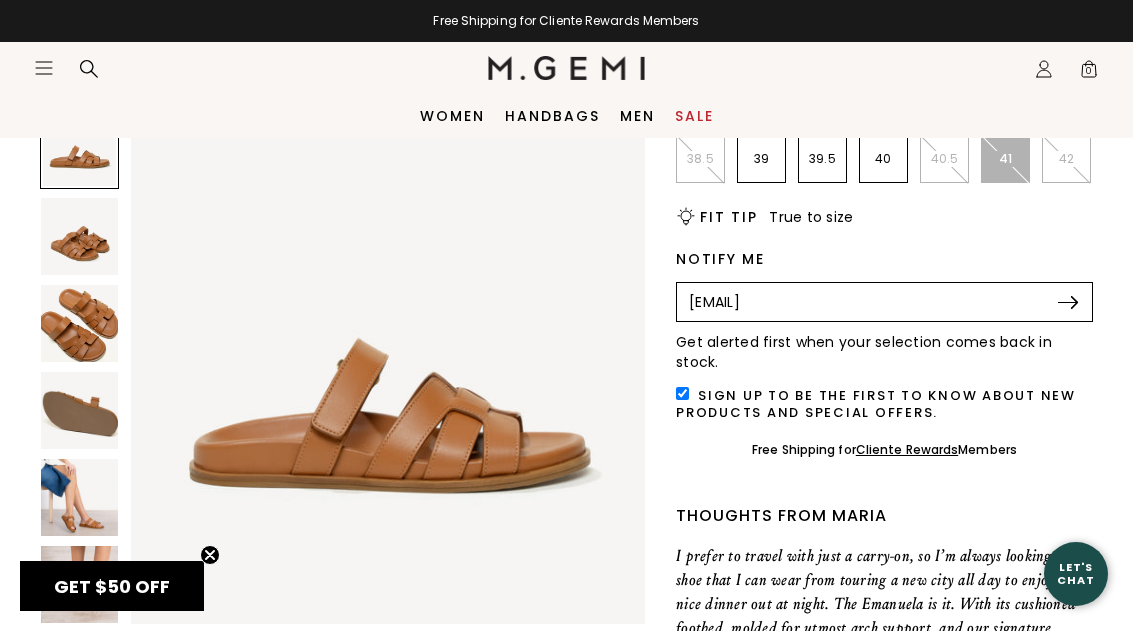 click at bounding box center [1068, 302] 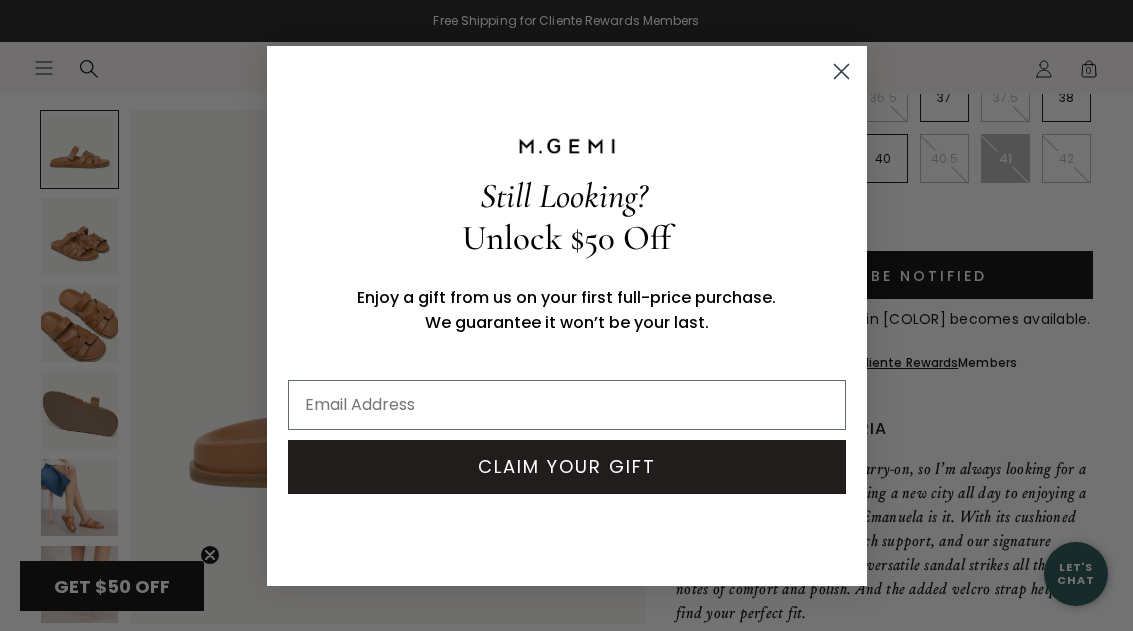 scroll, scrollTop: 452, scrollLeft: 0, axis: vertical 